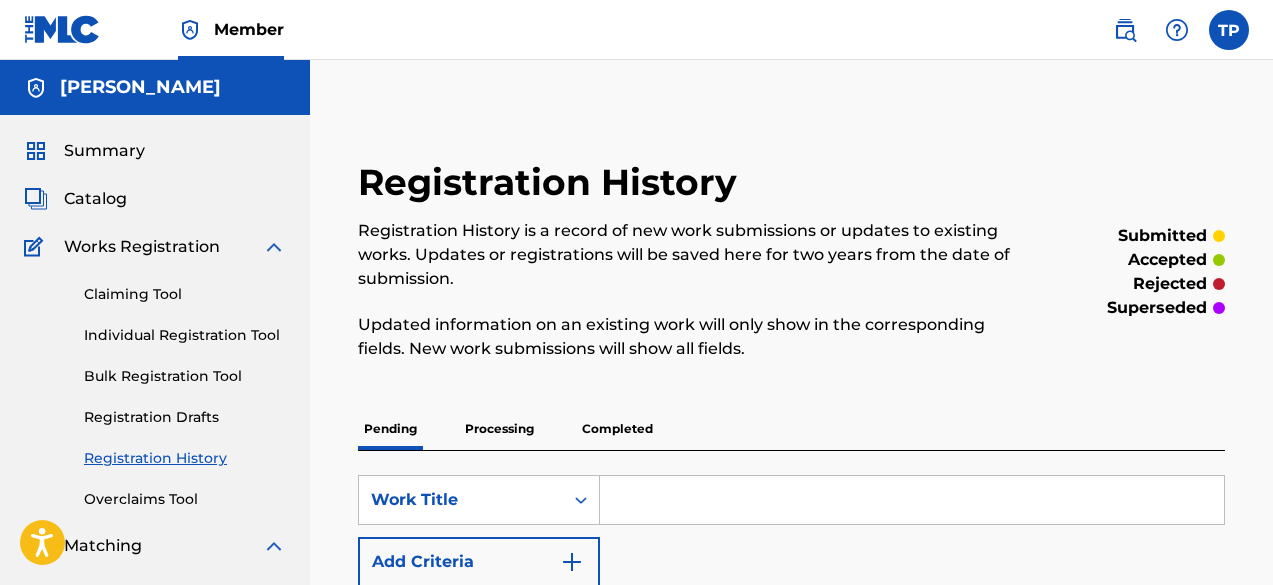 scroll, scrollTop: 119, scrollLeft: 0, axis: vertical 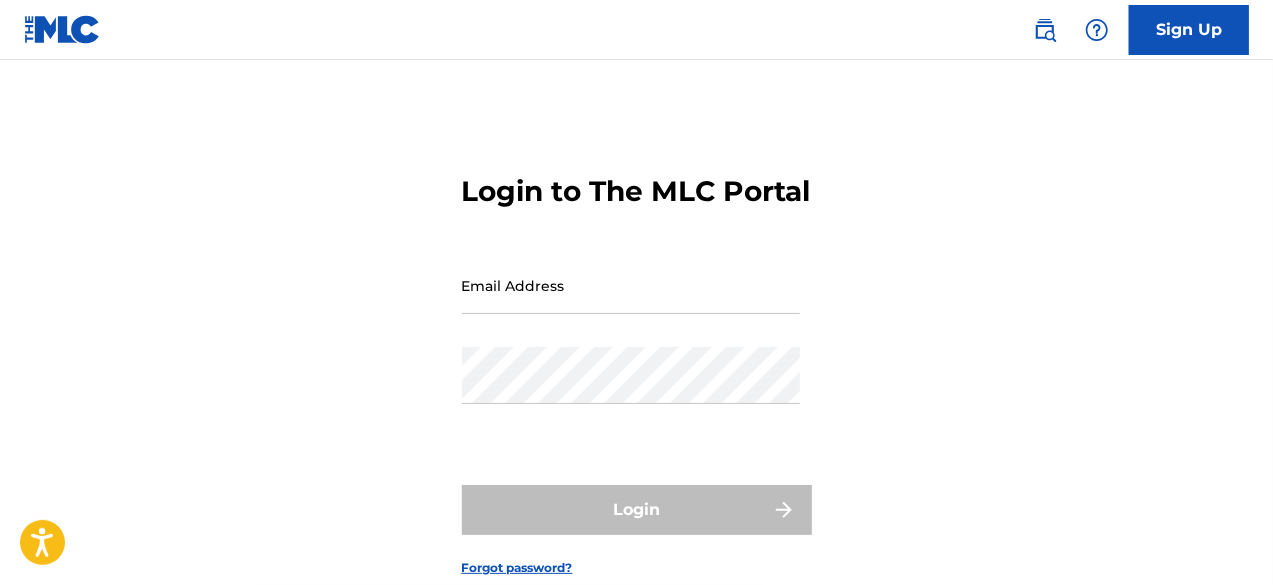 click on "Email Address" at bounding box center (631, 285) 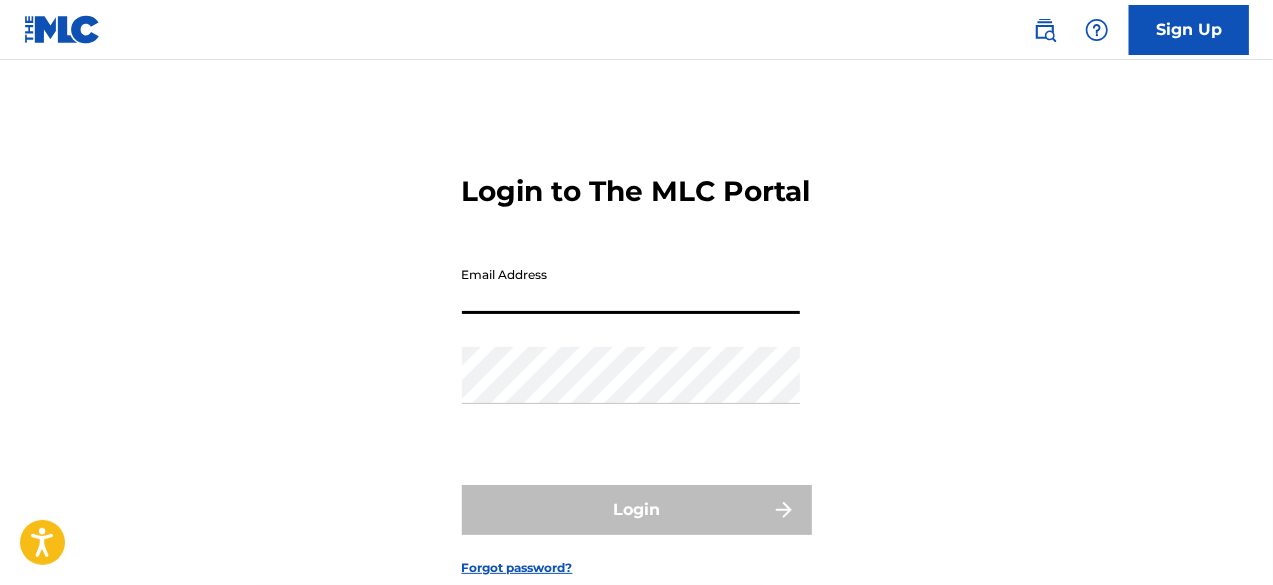scroll, scrollTop: 0, scrollLeft: 0, axis: both 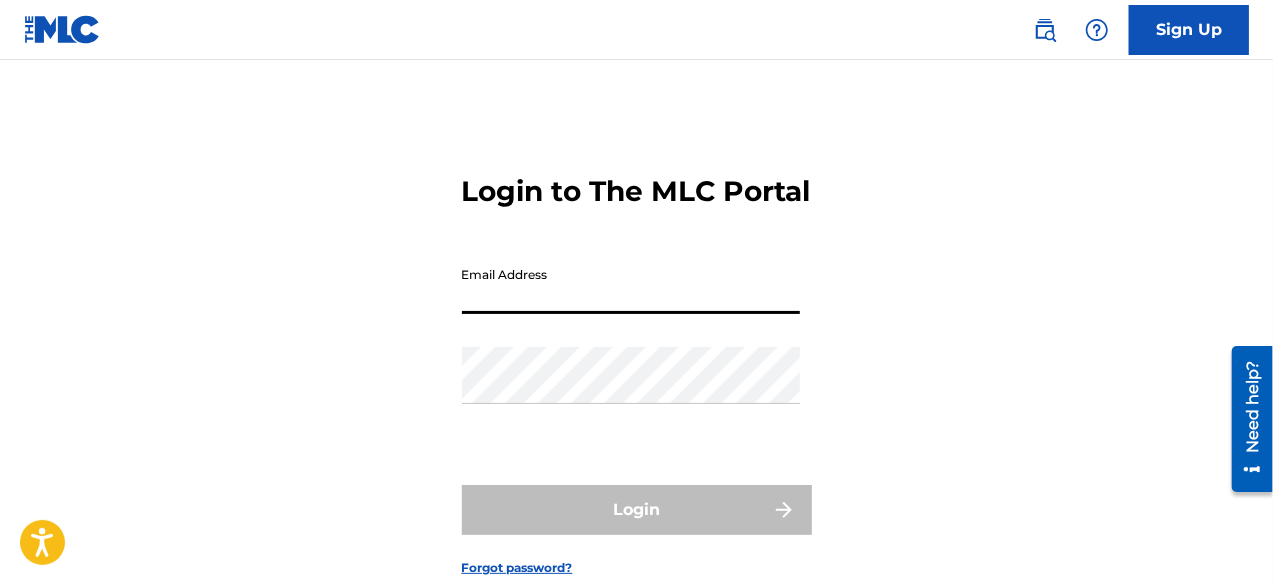 click on "Email Address" at bounding box center (631, 285) 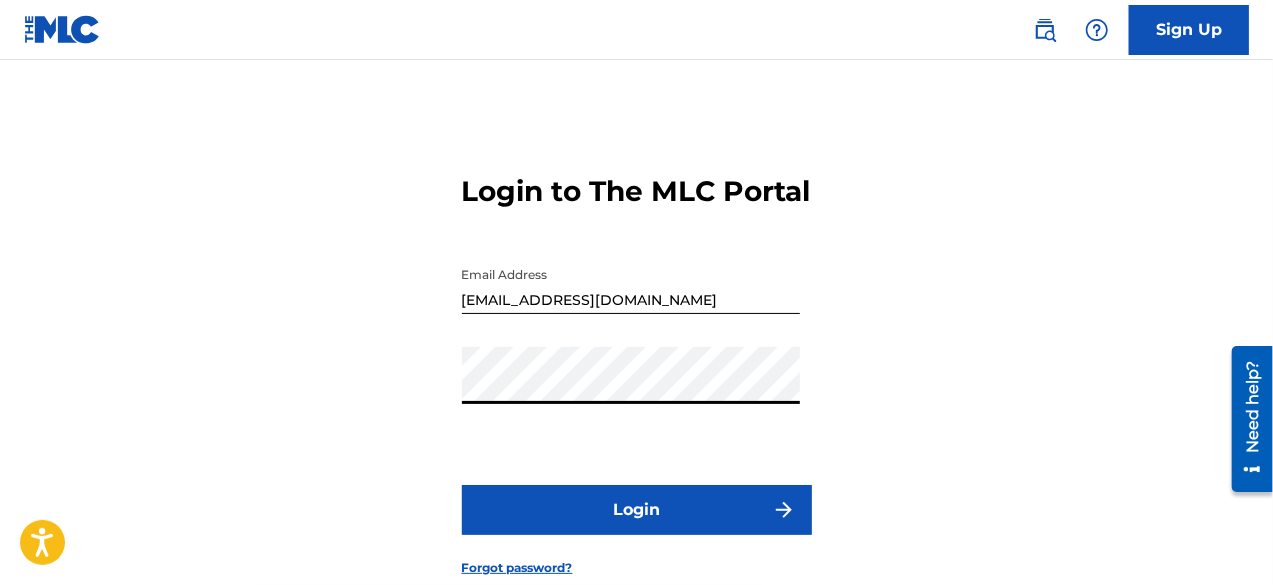 click on "Login" at bounding box center [637, 510] 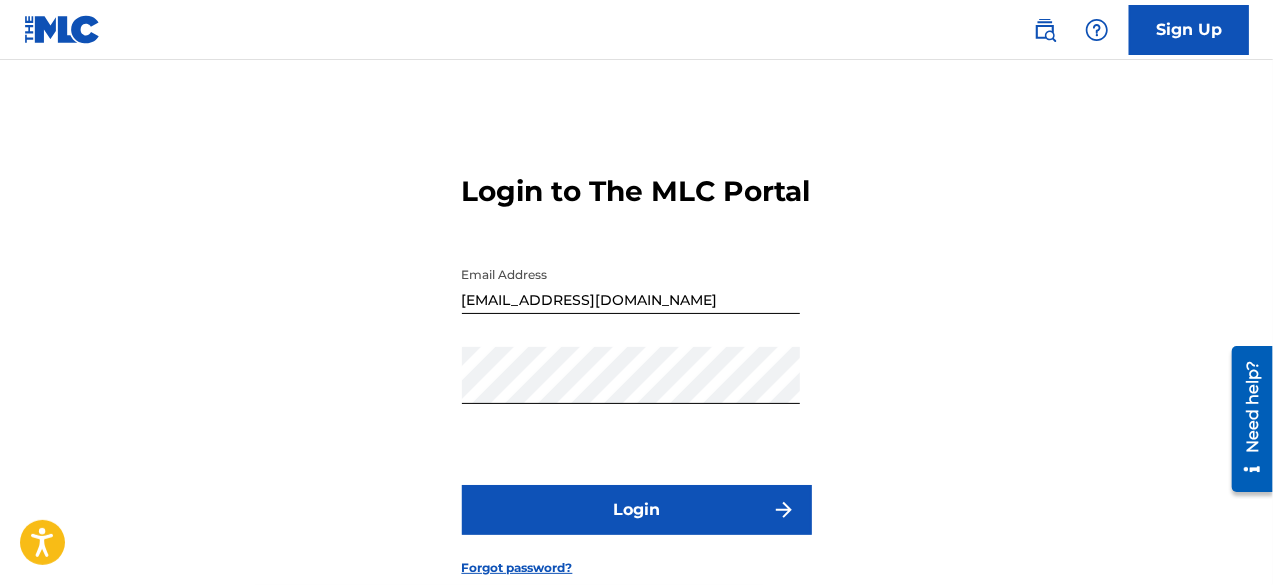 click on "Login" at bounding box center (637, 510) 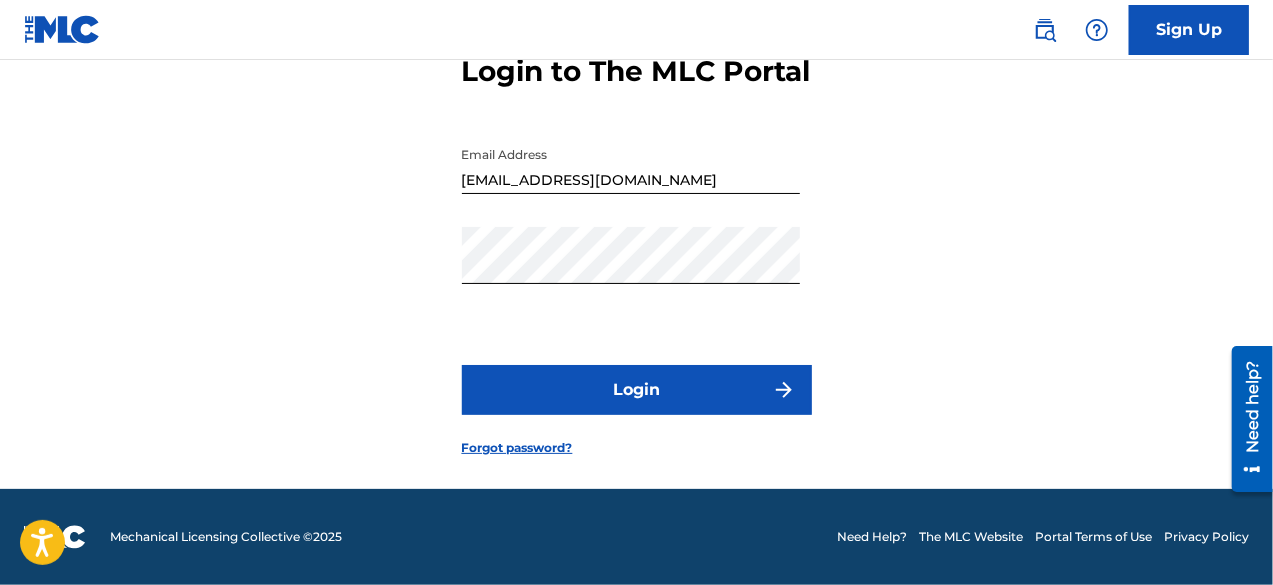 scroll, scrollTop: 0, scrollLeft: 0, axis: both 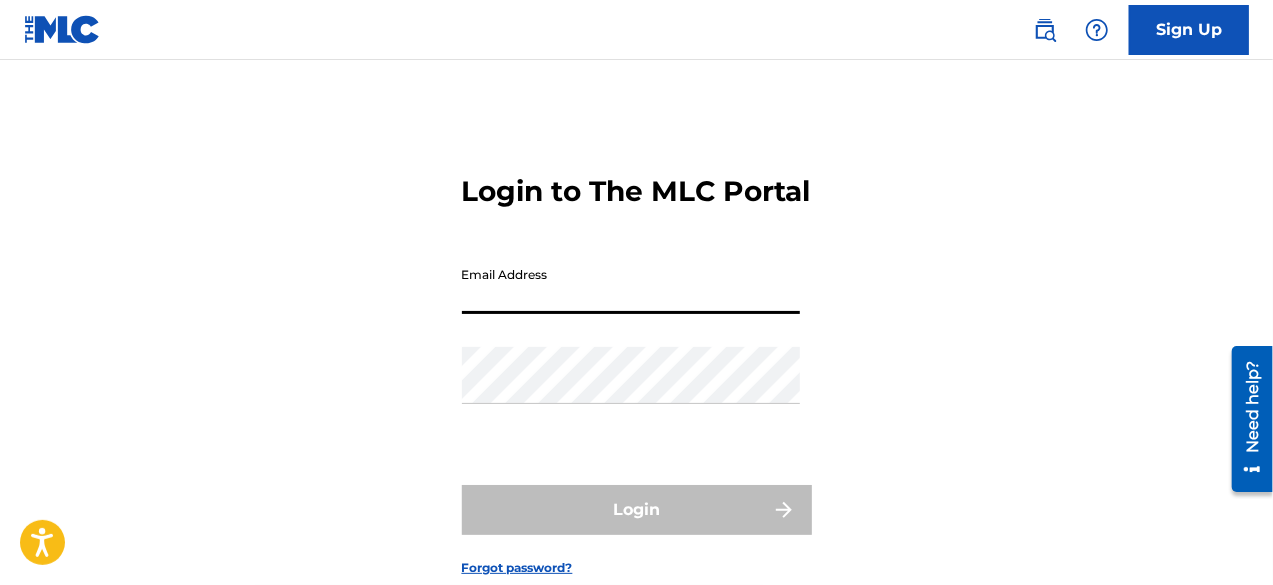 click on "Email Address" at bounding box center (631, 285) 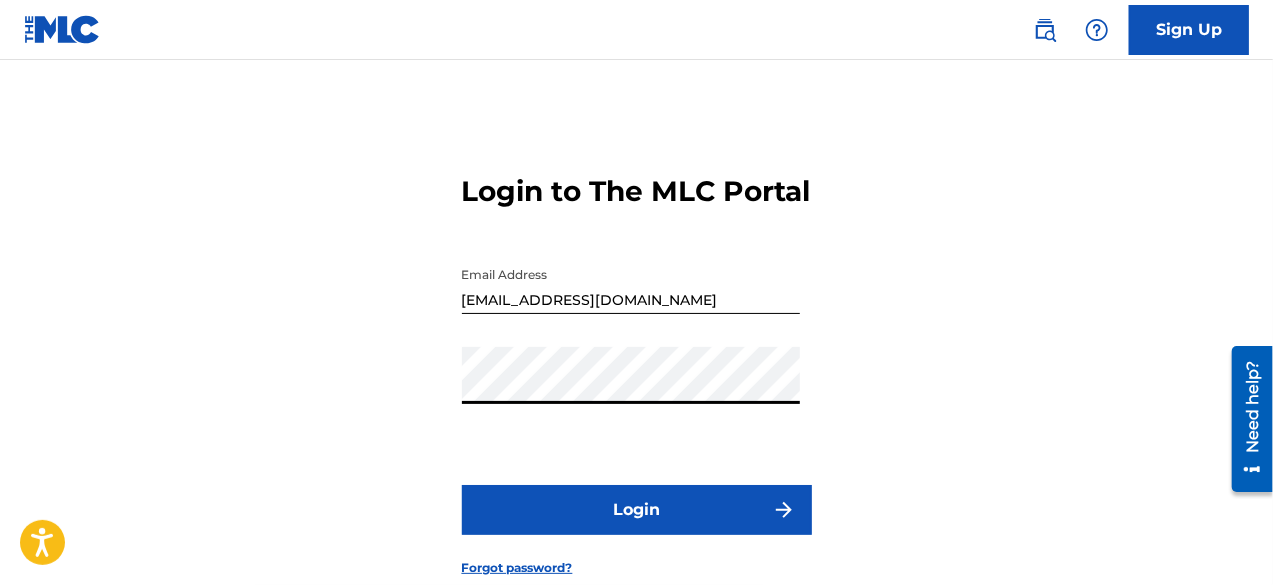 click on "Login" at bounding box center [637, 510] 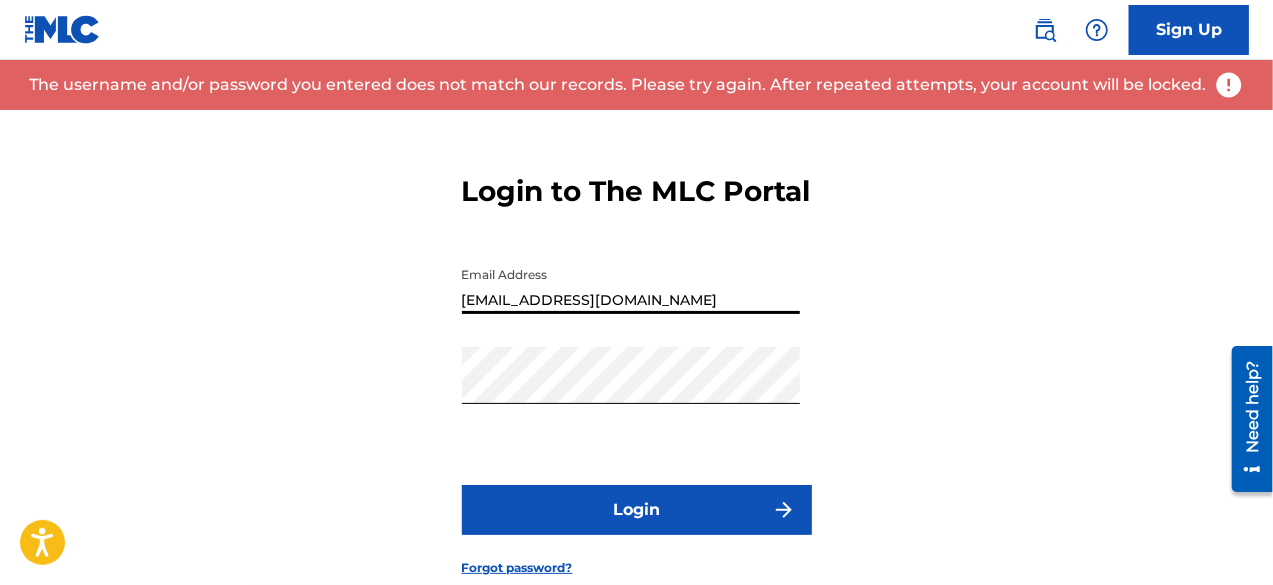 click on "wizardsmusicgroup@gmail.com" at bounding box center [631, 285] 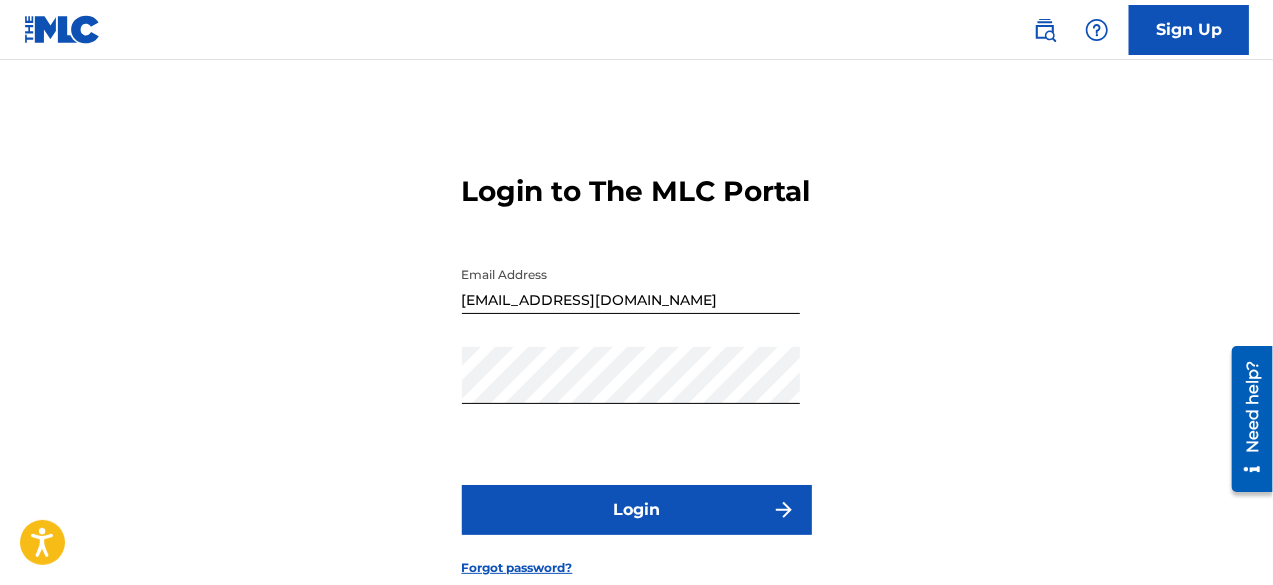 click on "Login" at bounding box center [637, 510] 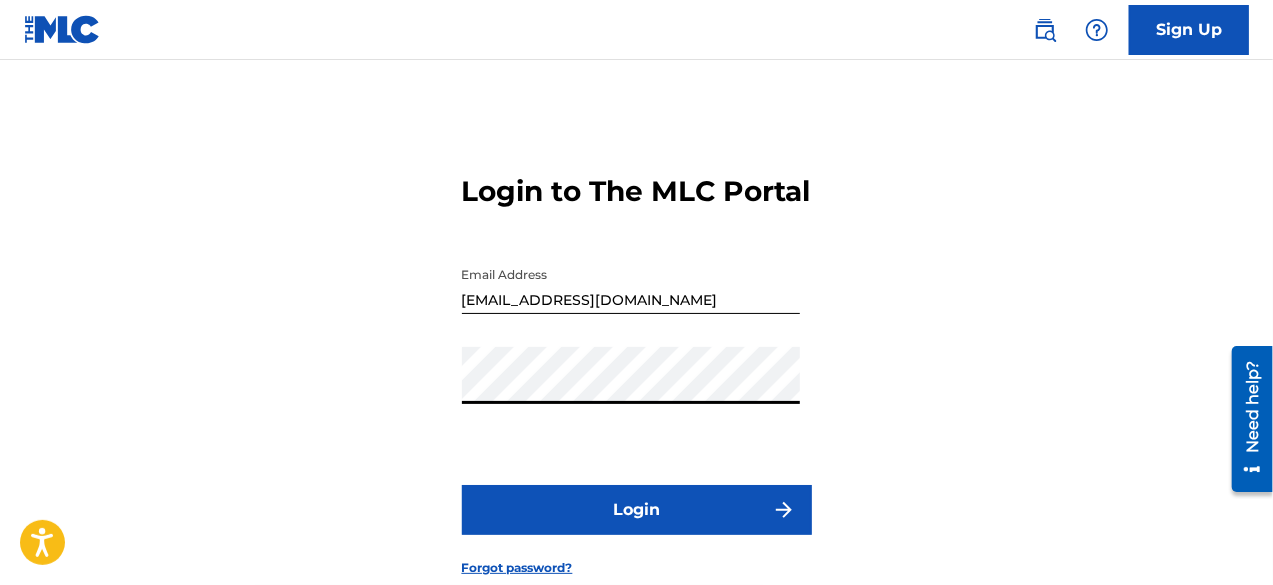 click on "[EMAIL_ADDRESS][DOMAIN_NAME]" at bounding box center (631, 285) 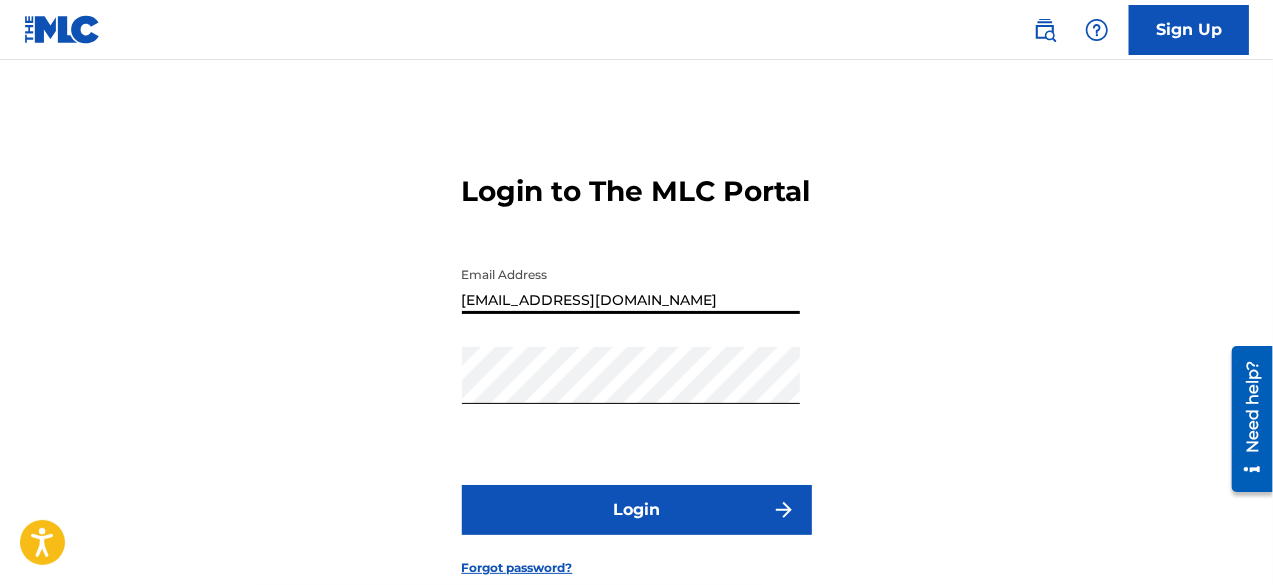 click on "[EMAIL_ADDRESS][DOMAIN_NAME]" at bounding box center [631, 285] 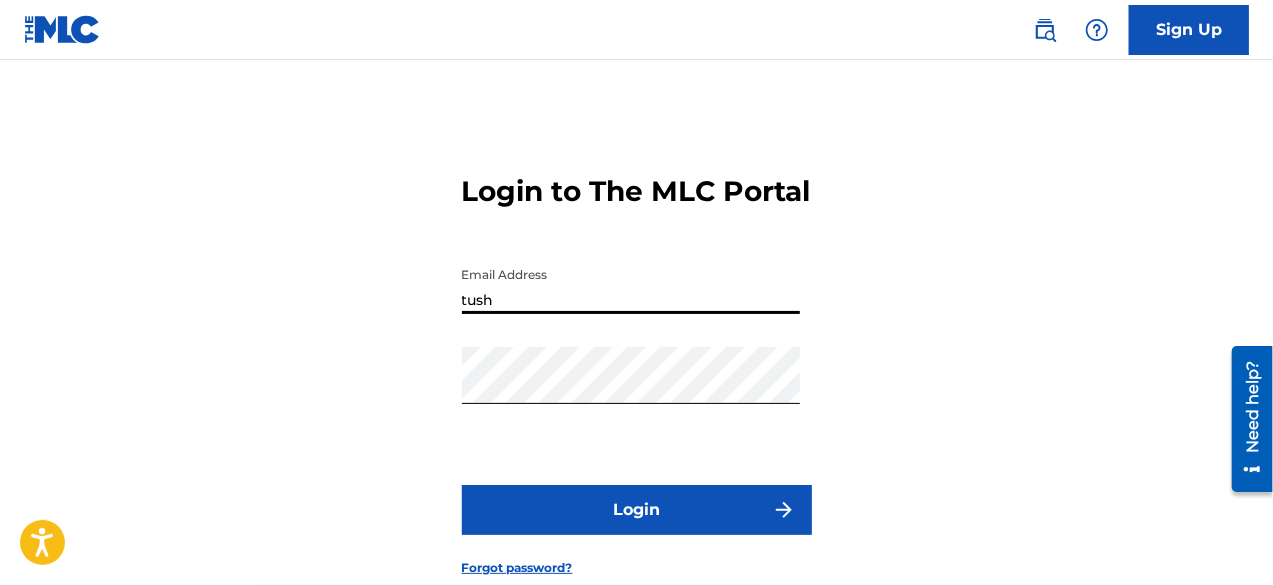 type on "[EMAIL_ADDRESS][DOMAIN_NAME]" 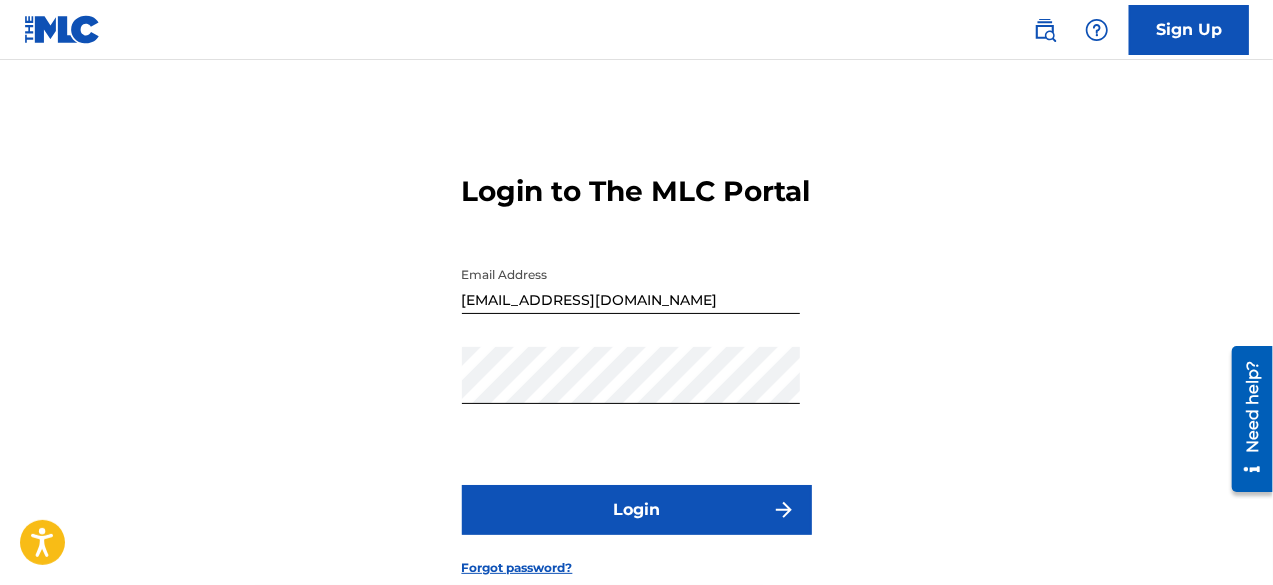 click on "Login" at bounding box center (637, 510) 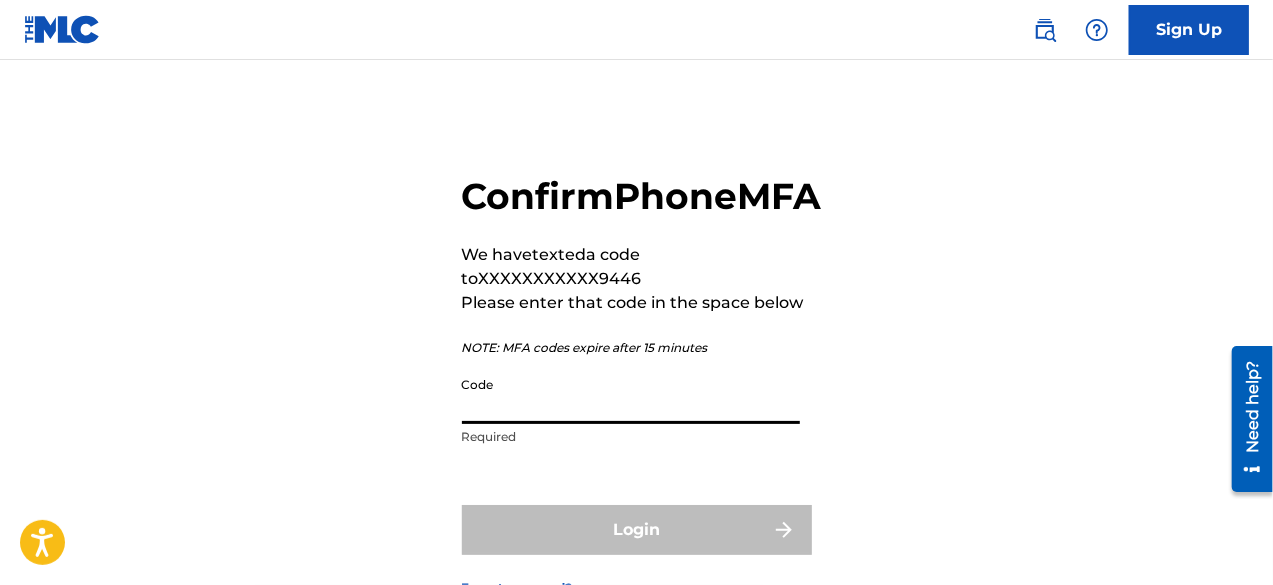 click on "Code" at bounding box center (631, 395) 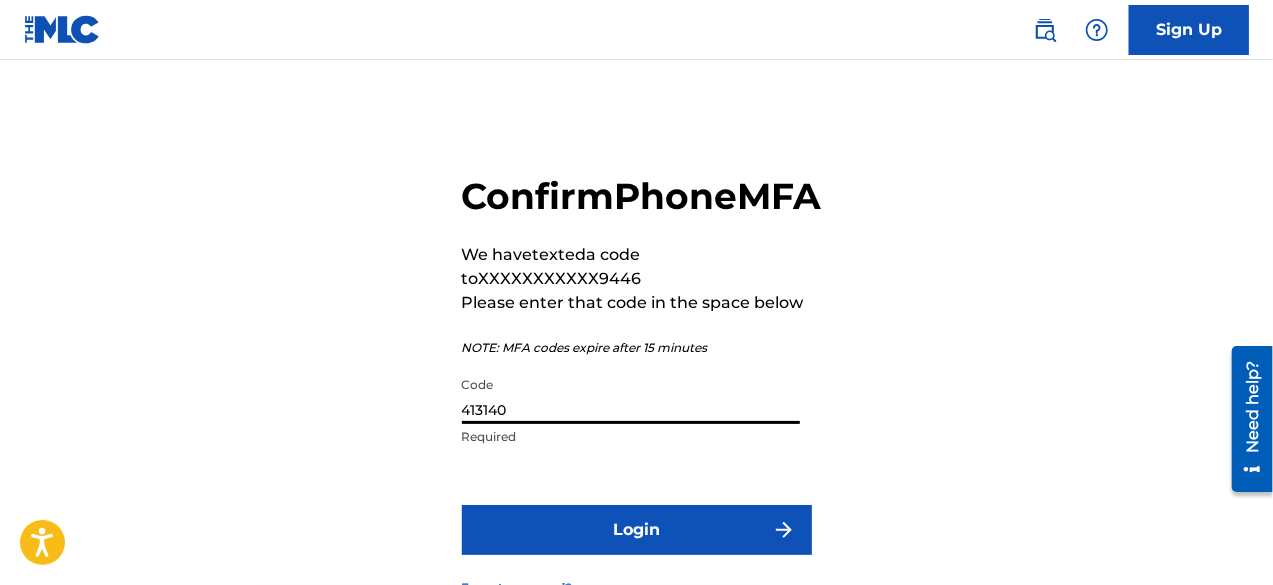 type on "413140" 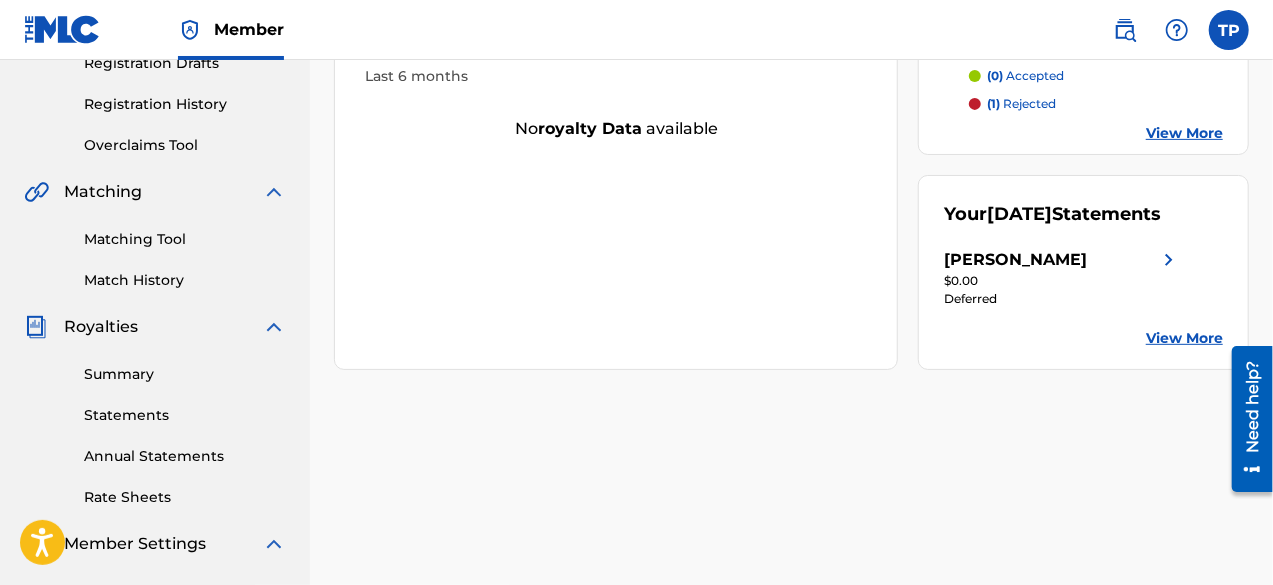 scroll, scrollTop: 355, scrollLeft: 0, axis: vertical 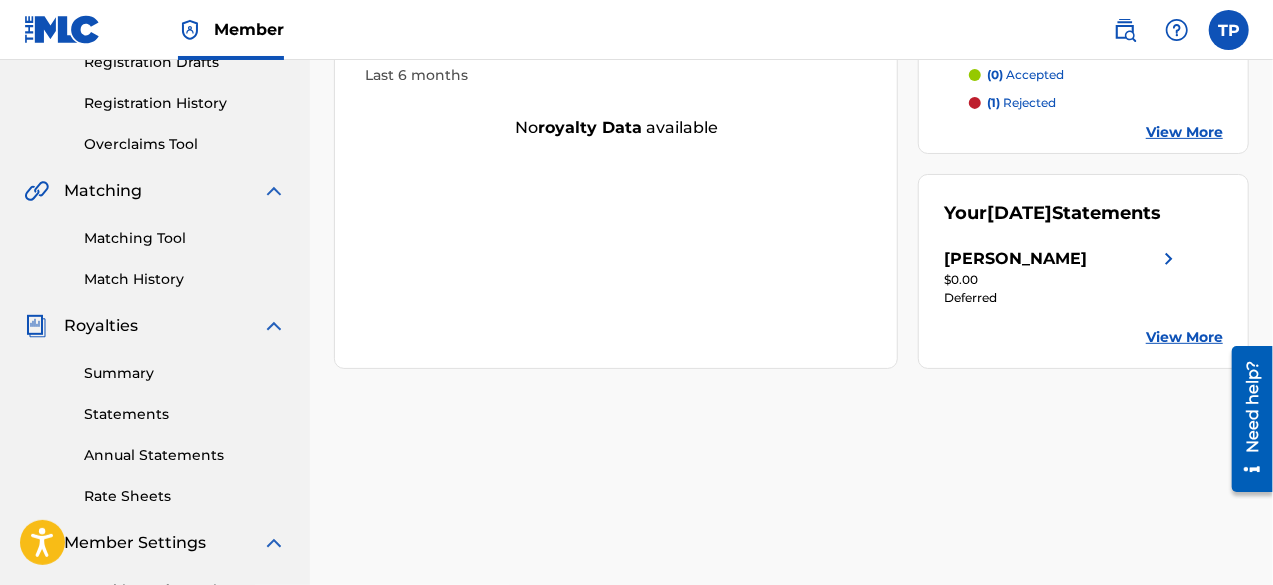 click at bounding box center [1229, 30] 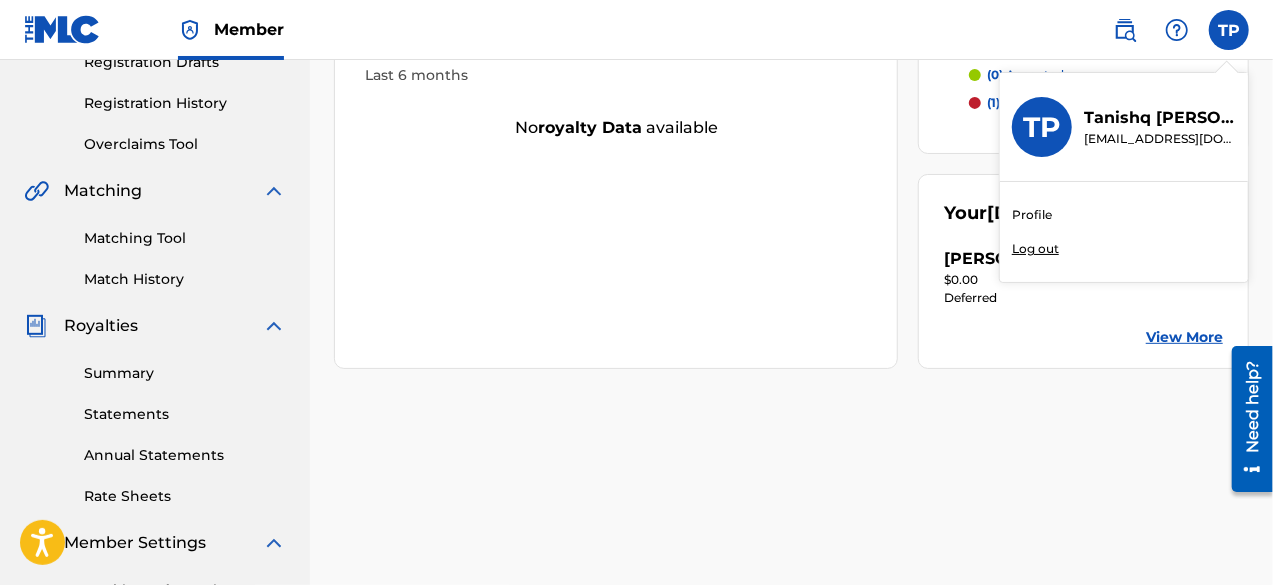 click on "Profile" at bounding box center (1032, 215) 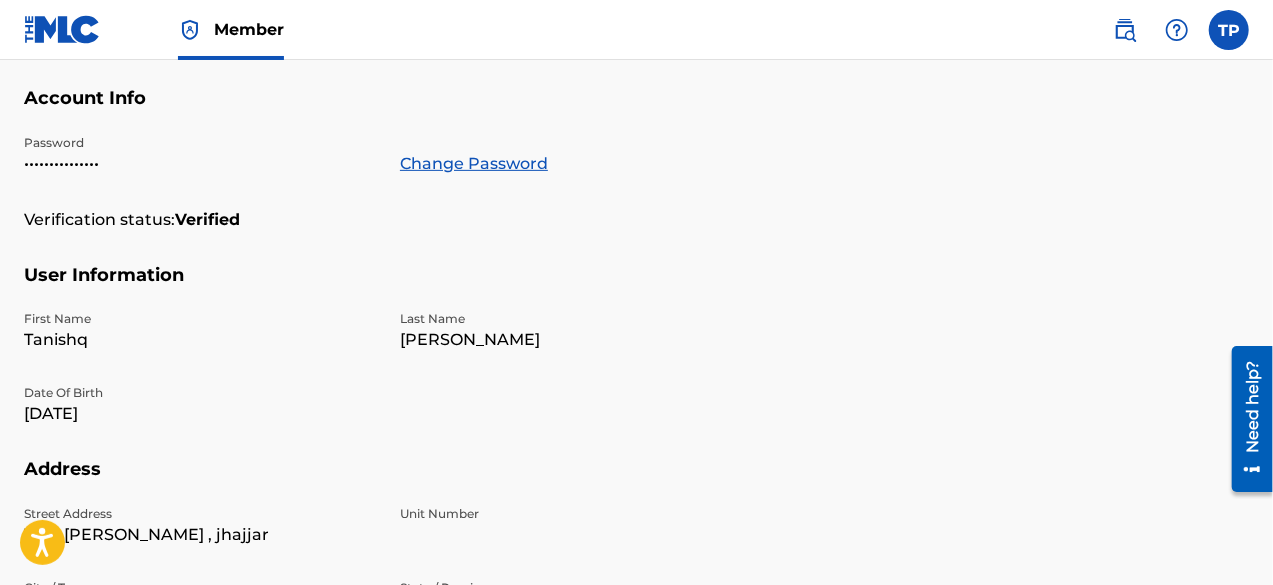 scroll, scrollTop: 0, scrollLeft: 0, axis: both 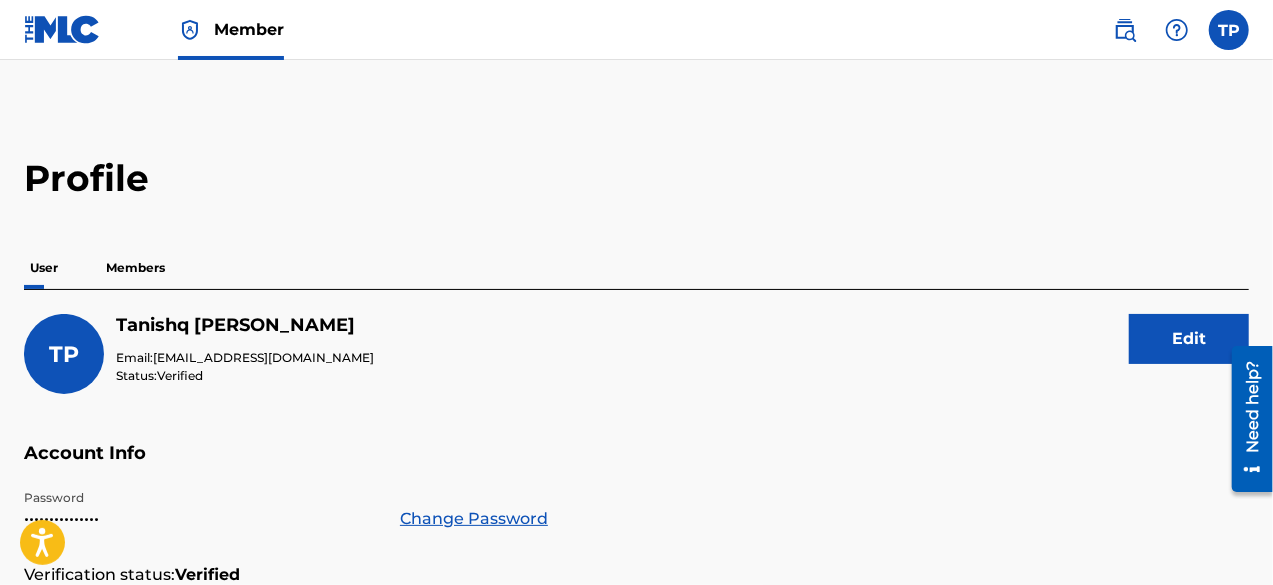 click on "Profile User Members TP Tanishq   Phalswal Email:  tusharhrfgs@gmail.com Status:  Verified Edit Account Info Password ••••••••••••••• Change Password Verification status:   Verified User Information First Name Tanishq Last Name Phalswal Date Of Birth Dec 09 2007 Address Street Address VPO bhadani , jhajjar Unit Number City / Town JHAJJAR State / Province Haryana Country India ZIP / Postal Code 124103 Contact Information Phone Number +91-91-8571917446 Email Address tusharhrfgs@gmail.com" at bounding box center [636, 679] 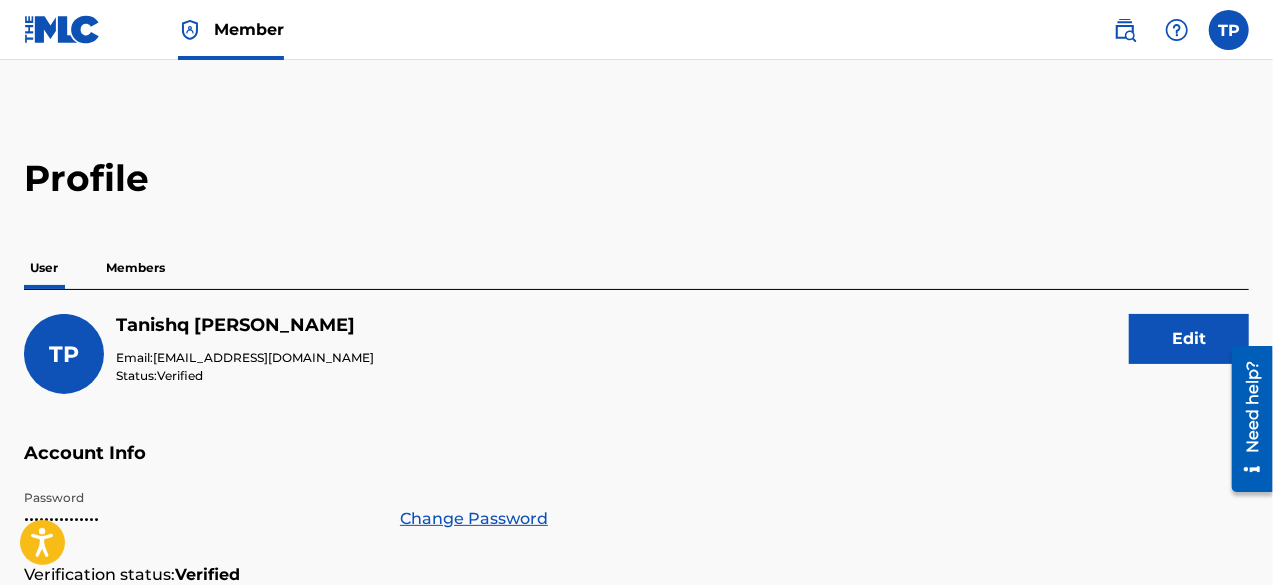scroll, scrollTop: 17, scrollLeft: 0, axis: vertical 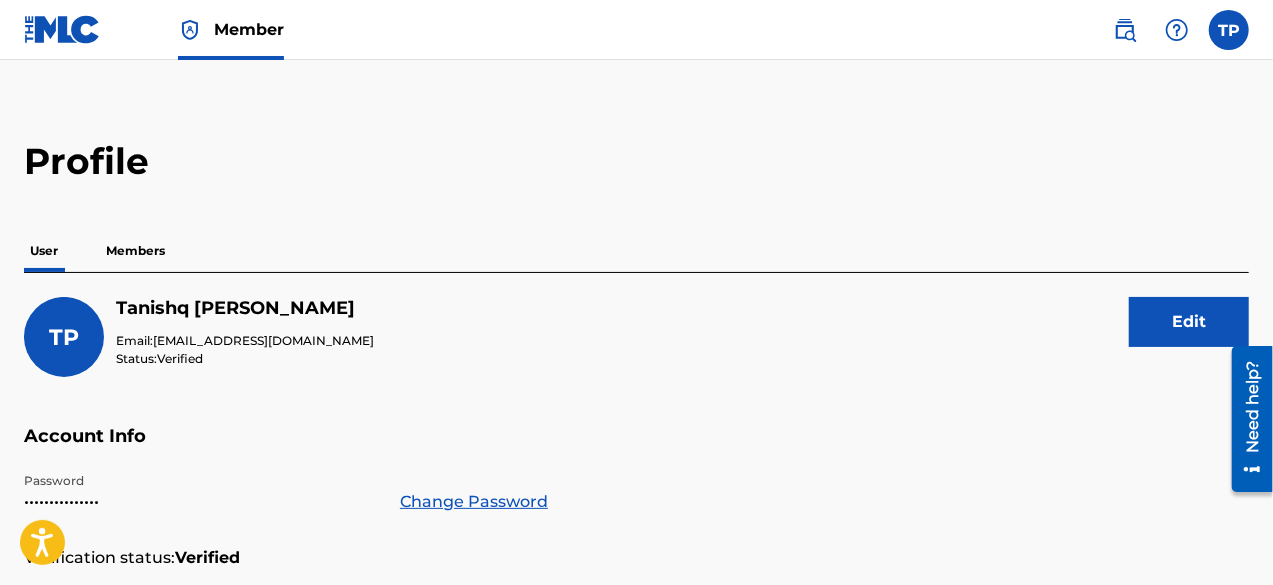 click on "Members" at bounding box center (135, 251) 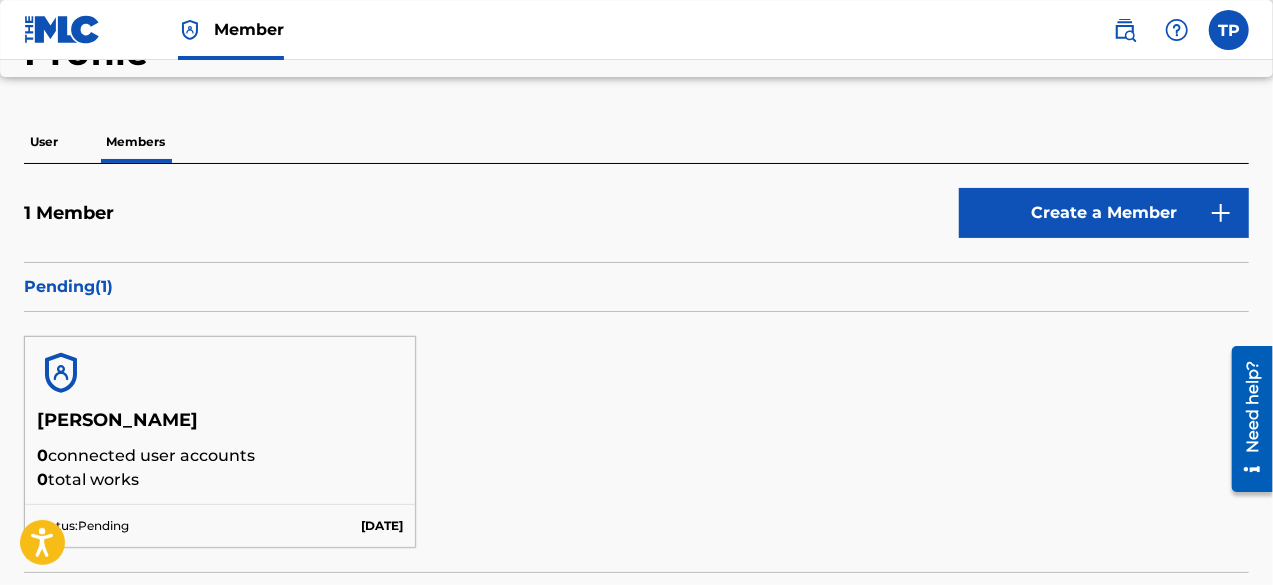 scroll, scrollTop: 244, scrollLeft: 0, axis: vertical 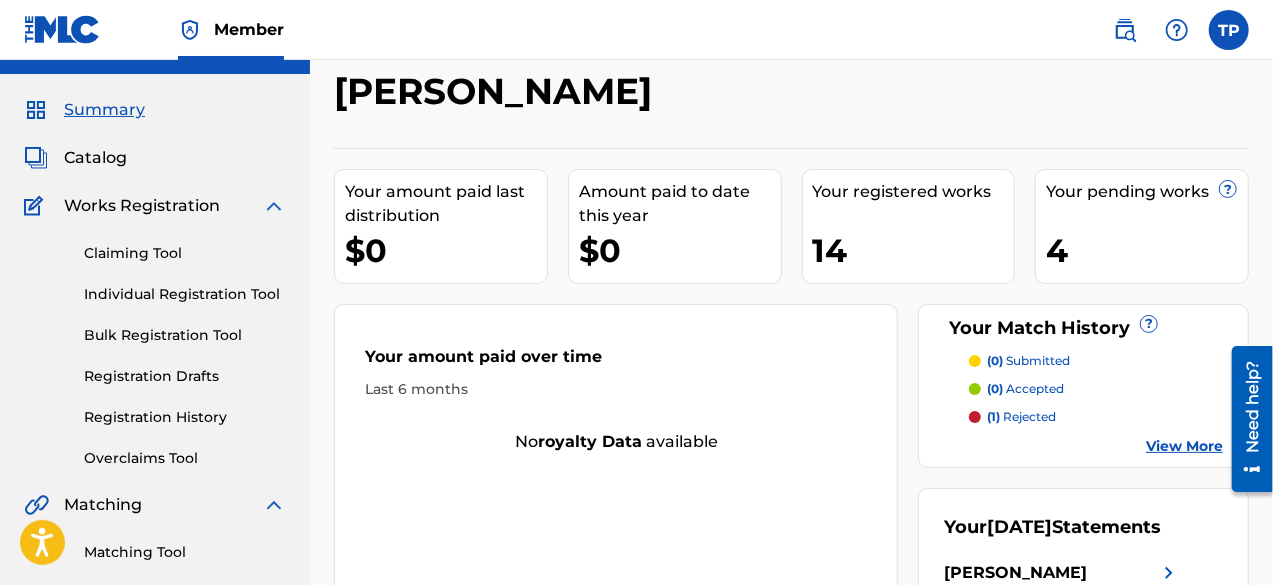 click on "Registration History" at bounding box center (185, 417) 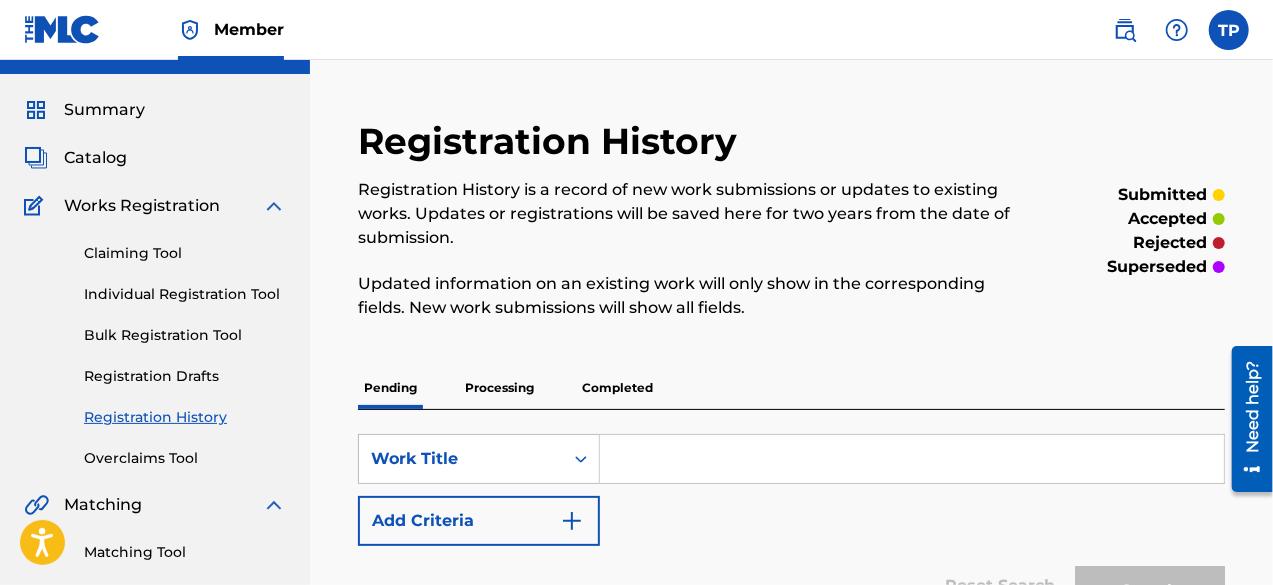 scroll, scrollTop: 0, scrollLeft: 0, axis: both 